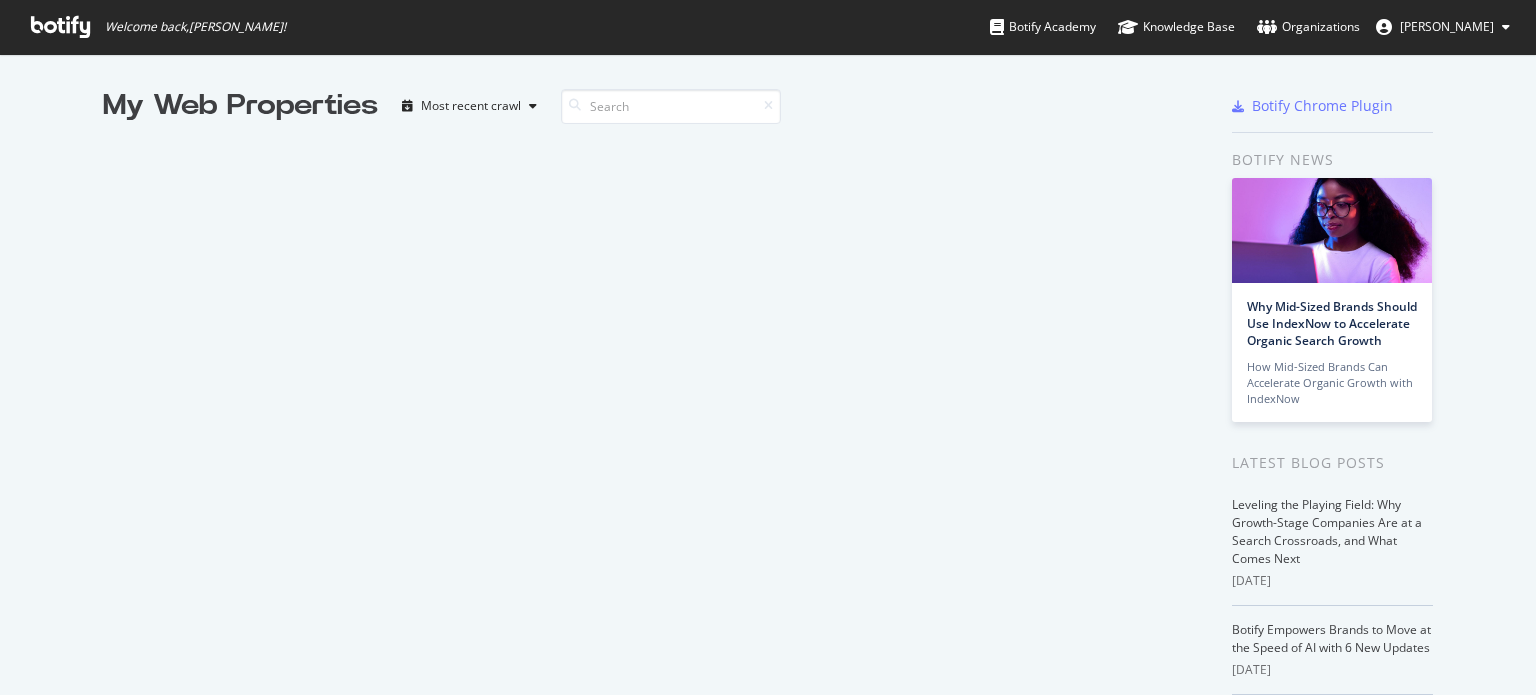 scroll, scrollTop: 0, scrollLeft: 0, axis: both 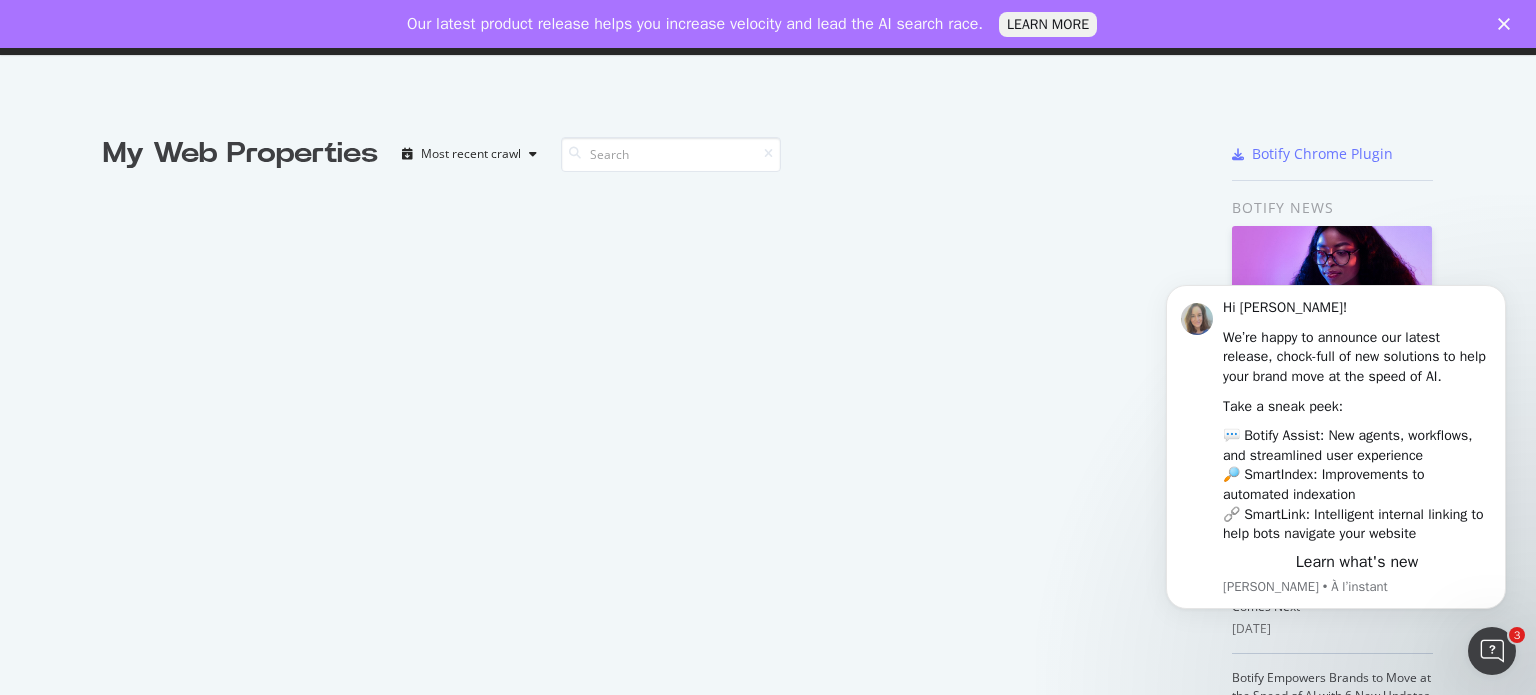 click 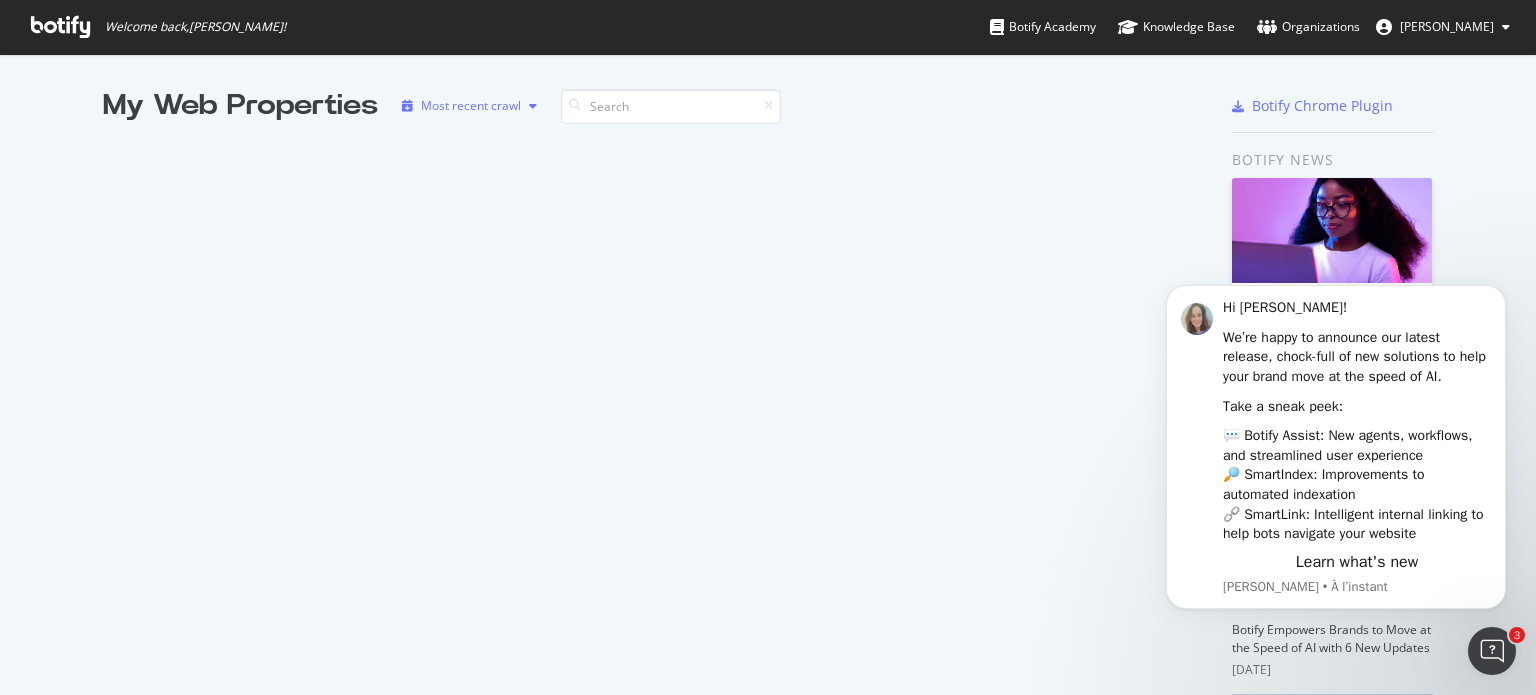 click at bounding box center (533, 106) 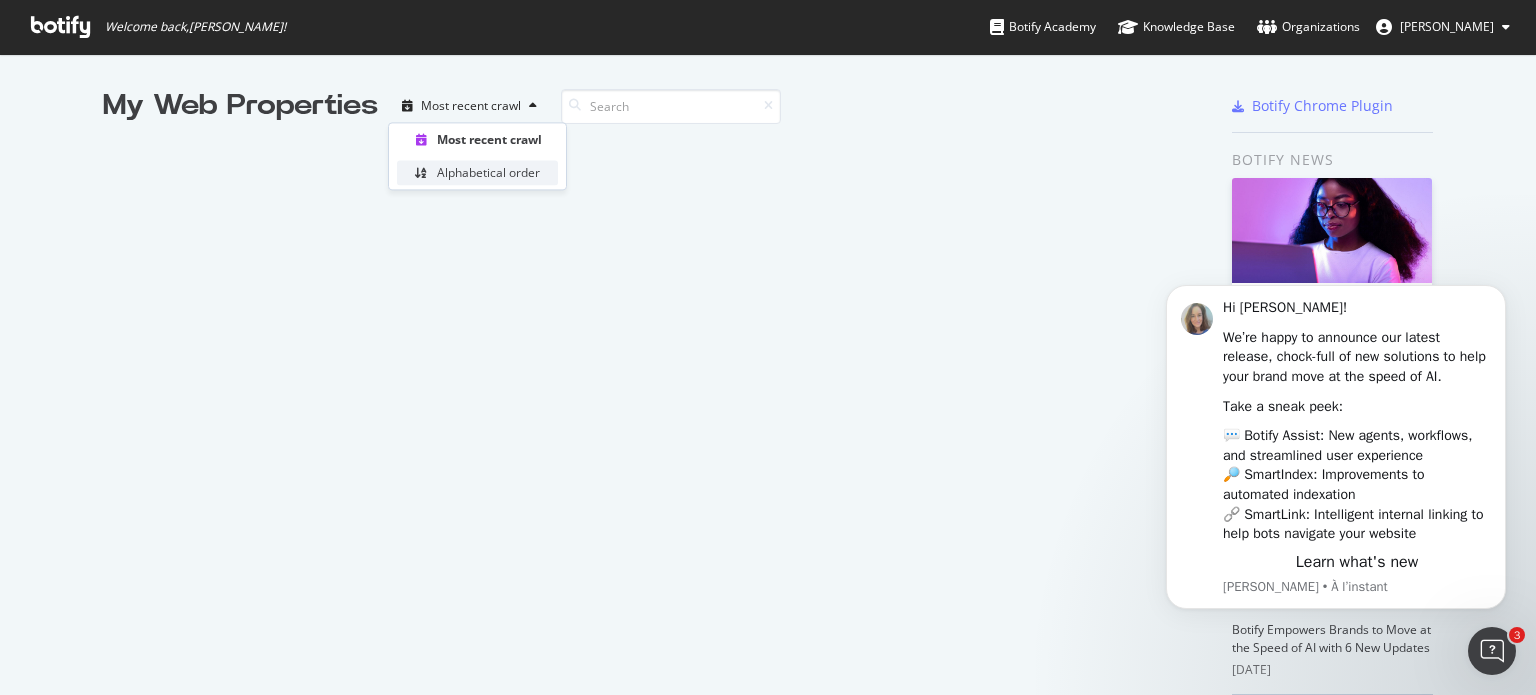 click on "Alphabetical order" at bounding box center (488, 173) 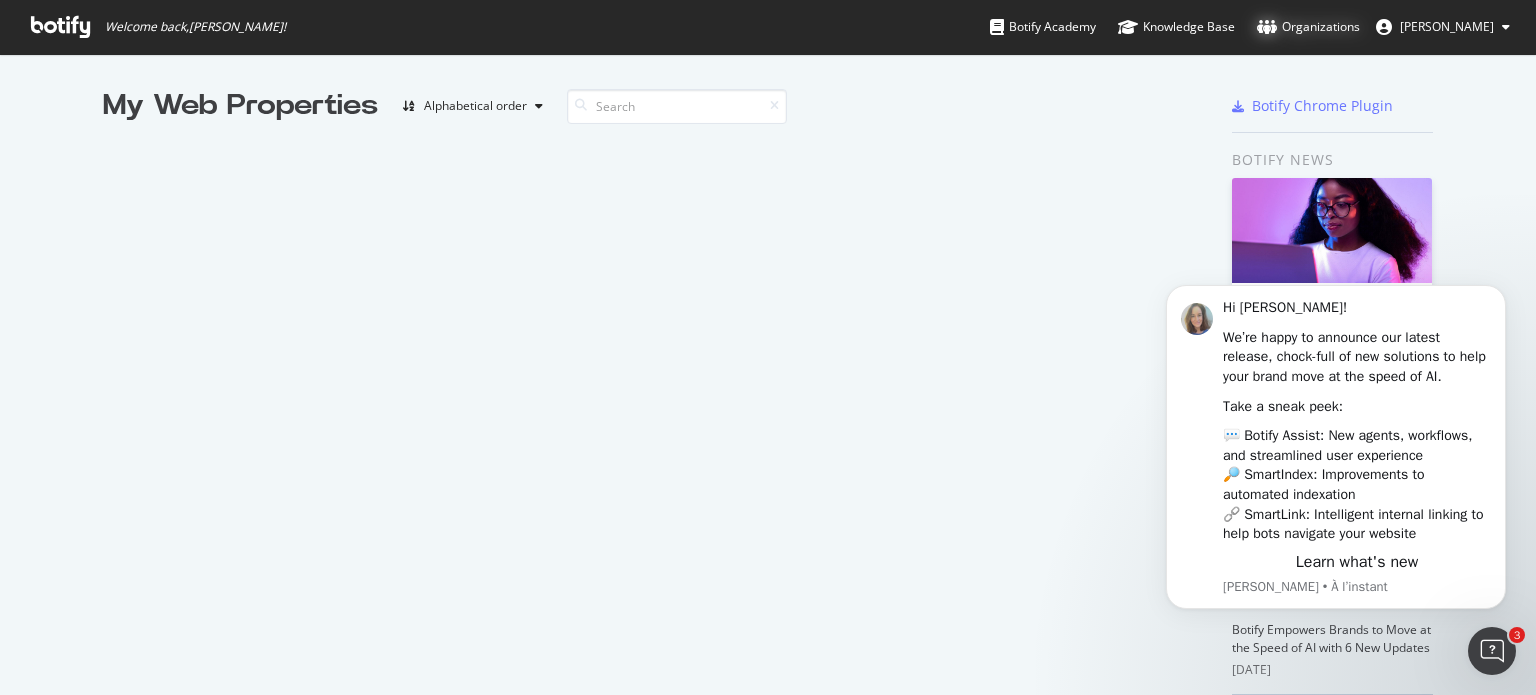 click on "Organizations" at bounding box center [1308, 27] 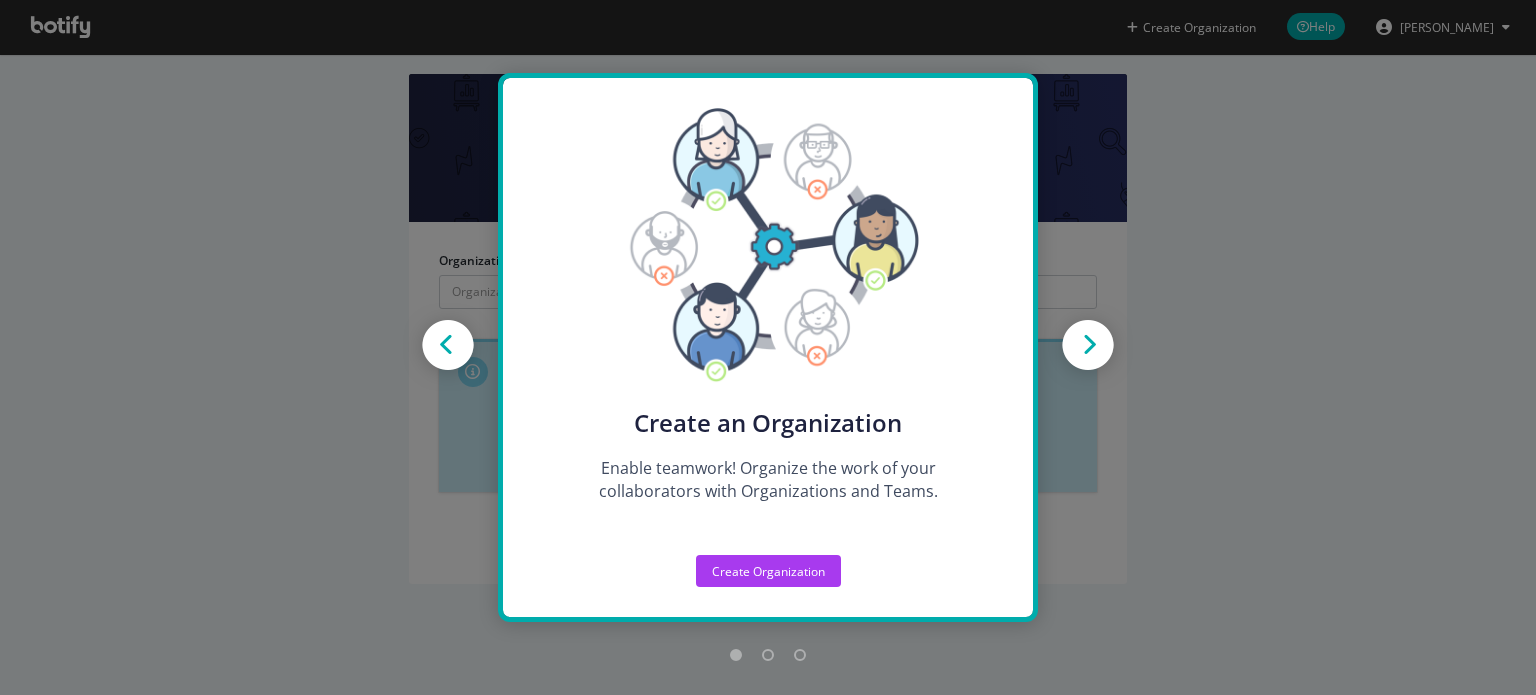 scroll, scrollTop: 0, scrollLeft: 0, axis: both 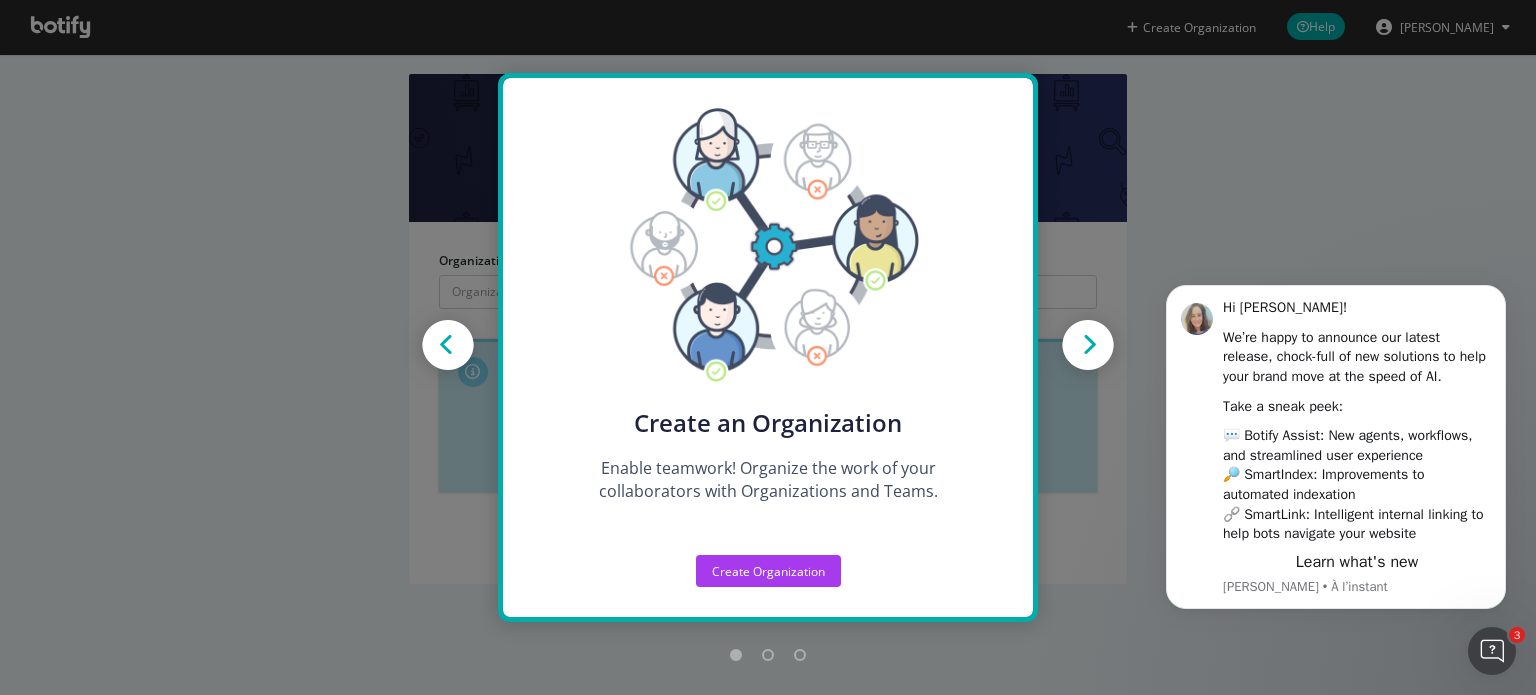 click on "Create new Projects for your Teams Create the exact model that matches your Organization and the way you work with Botify. Create an Organization Enable teamwork! Organize the work of your collaborators with Organizations and Teams. Create Teams A Team is a group of members with rights on Projects. On each Project, you can decide which Teams can start analyses, see reports or logs dashboards, edit settings, or update segmentation. Create new Projects for your Teams Create the exact model that matches your Organization and the way you work with Botify. Create an Organization Enable teamwork! Organize the work of your collaborators with Organizations and Teams. Create Teams A Team is a group of members with rights on Projects. On each Project, you can decide which Teams can start analyses, see reports or logs dashboards, edit settings, or update segmentation. Create new Projects for your Teams Create the exact model that matches your Organization and the way you work with Botify. Create Organization" at bounding box center (768, 347) 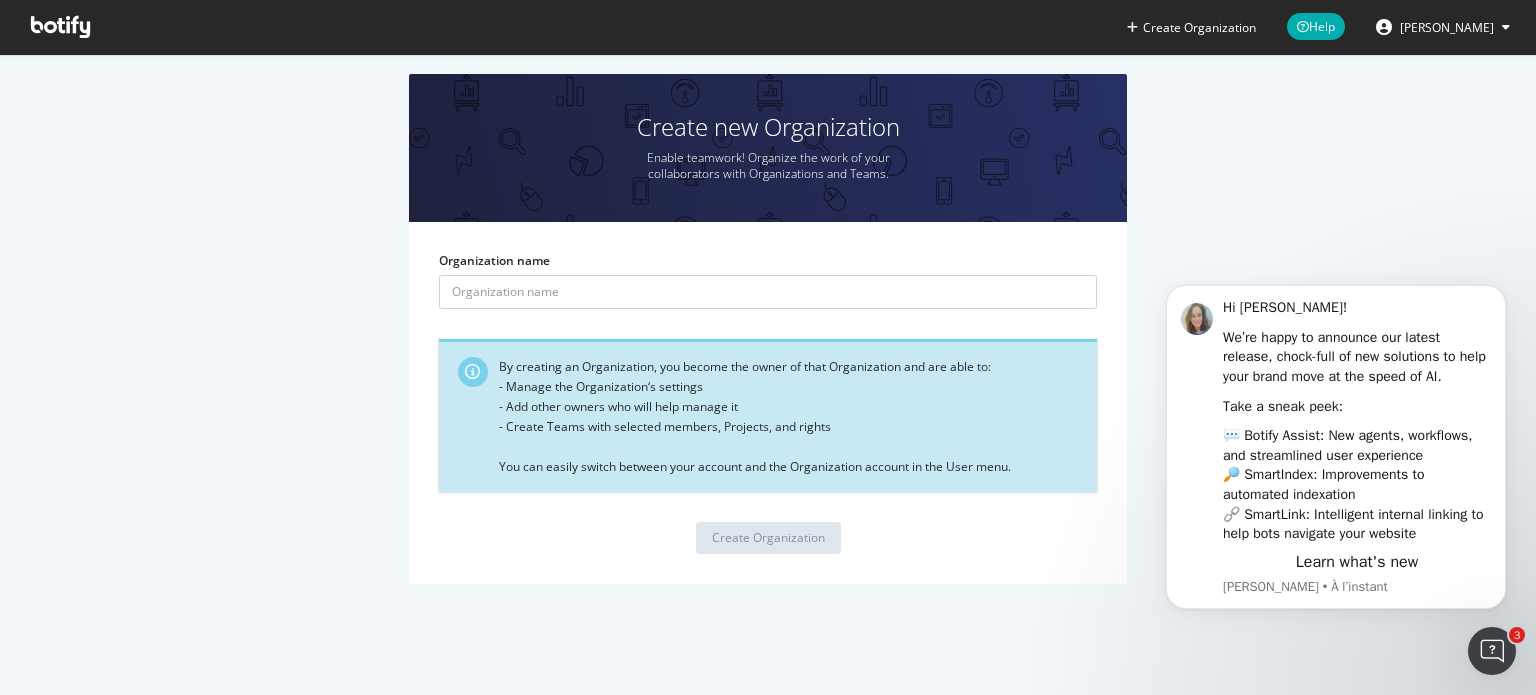 click at bounding box center [60, 27] 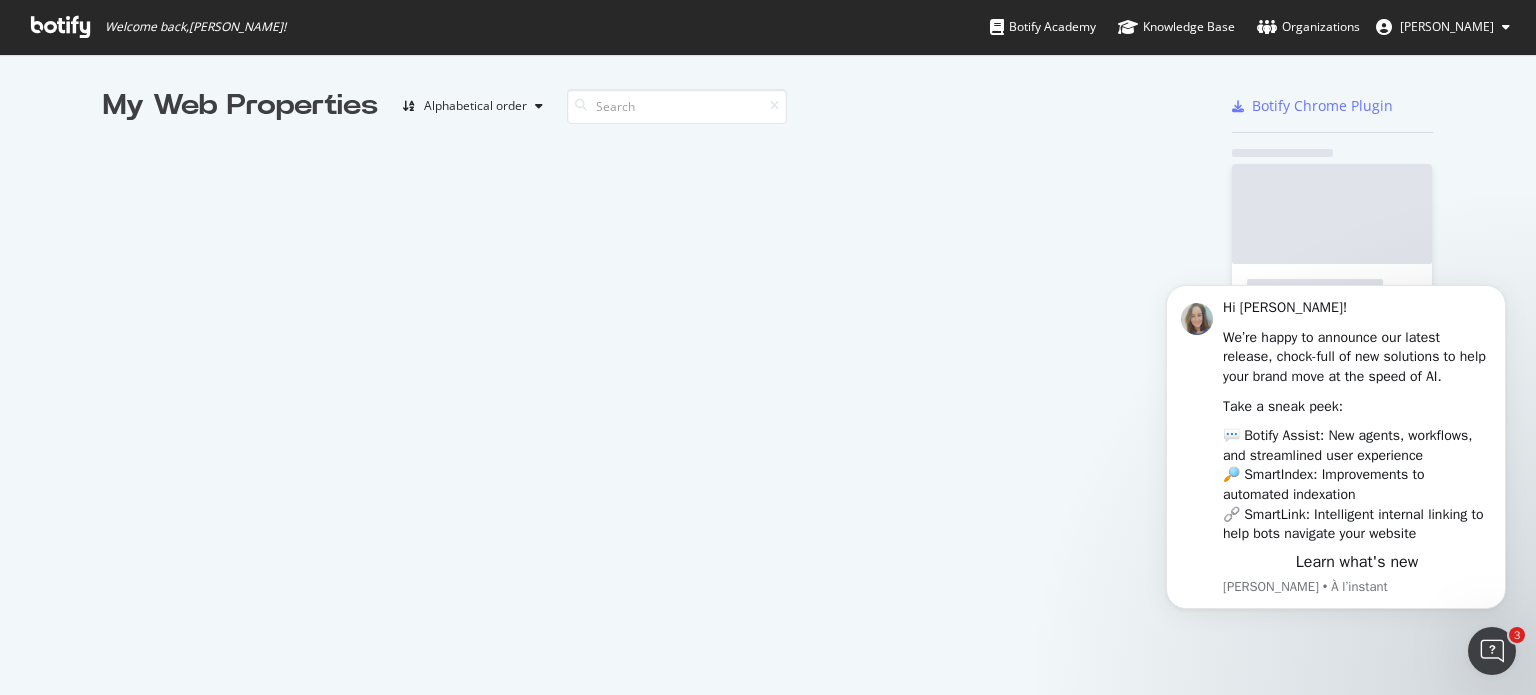 scroll, scrollTop: 16, scrollLeft: 16, axis: both 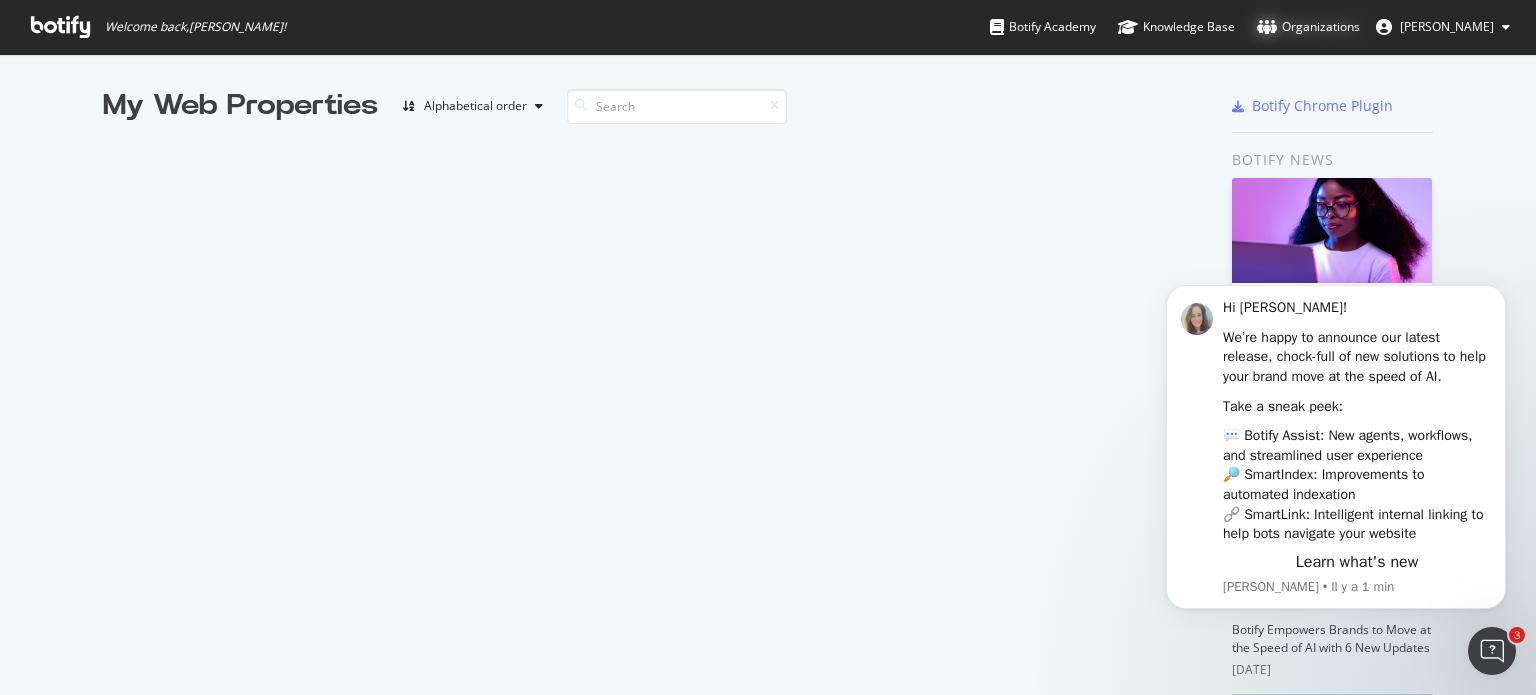 click on "Organizations" at bounding box center [1308, 27] 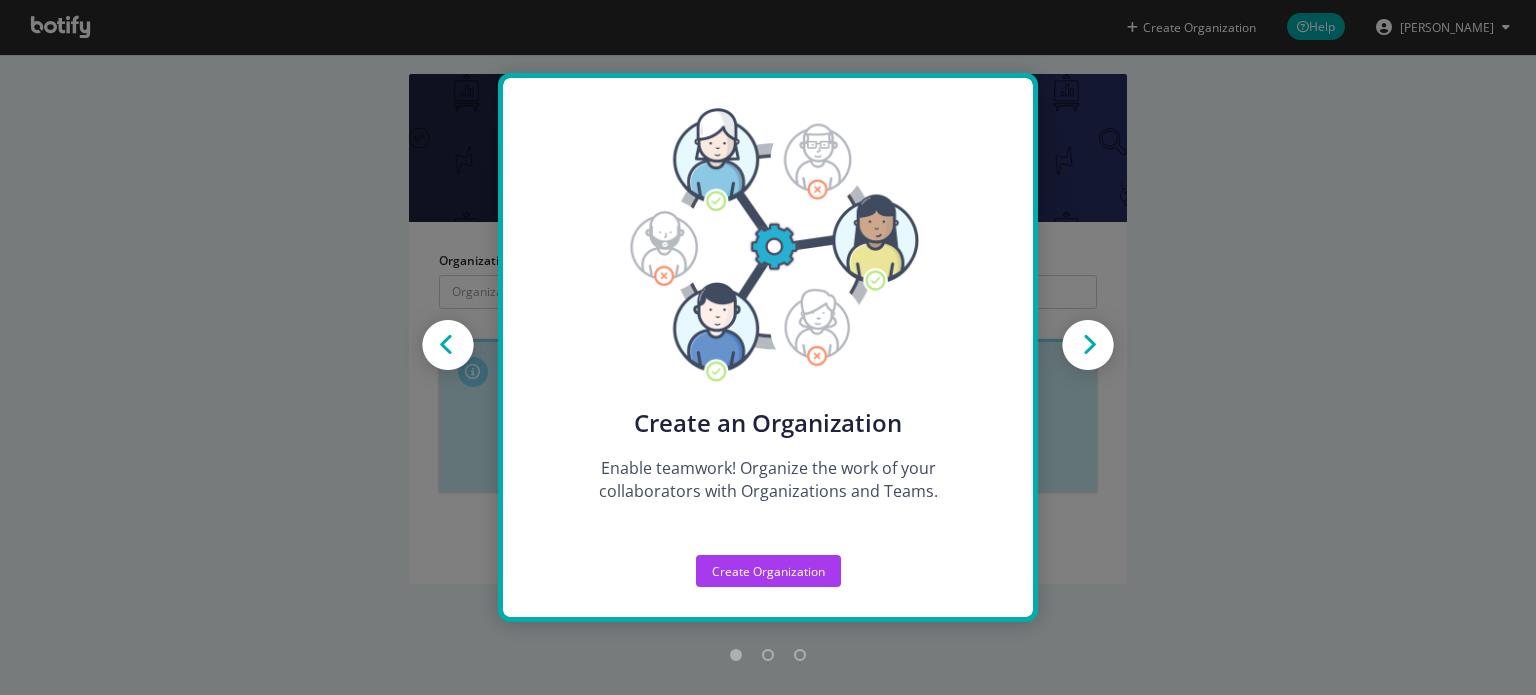 scroll, scrollTop: 0, scrollLeft: 0, axis: both 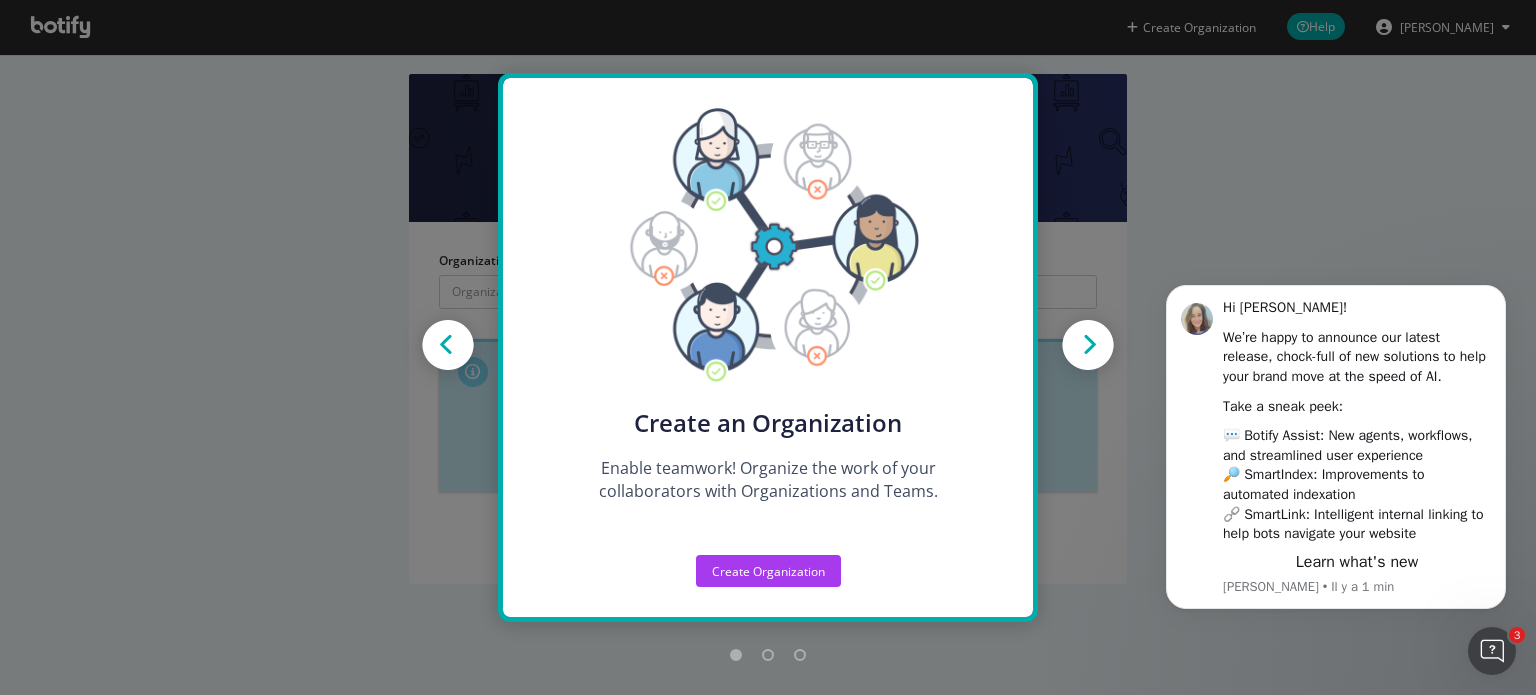 click on "Create new Projects for your Teams Create the exact model that matches your Organization and the way you work with Botify. Create an Organization Enable teamwork! Organize the work of your collaborators with Organizations and Teams. Create Teams A Team is a group of members with rights on Projects. On each Project, you can decide which Teams can start analyses, see reports or logs dashboards, edit settings, or update segmentation. Create new Projects for your Teams Create the exact model that matches your Organization and the way you work with Botify. Create an Organization Enable teamwork! Organize the work of your collaborators with Organizations and Teams. Create Teams A Team is a group of members with rights on Projects. On each Project, you can decide which Teams can start analyses, see reports or logs dashboards, edit settings, or update segmentation. Create new Projects for your Teams Create the exact model that matches your Organization and the way you work with Botify. Create Organization" at bounding box center [768, 347] 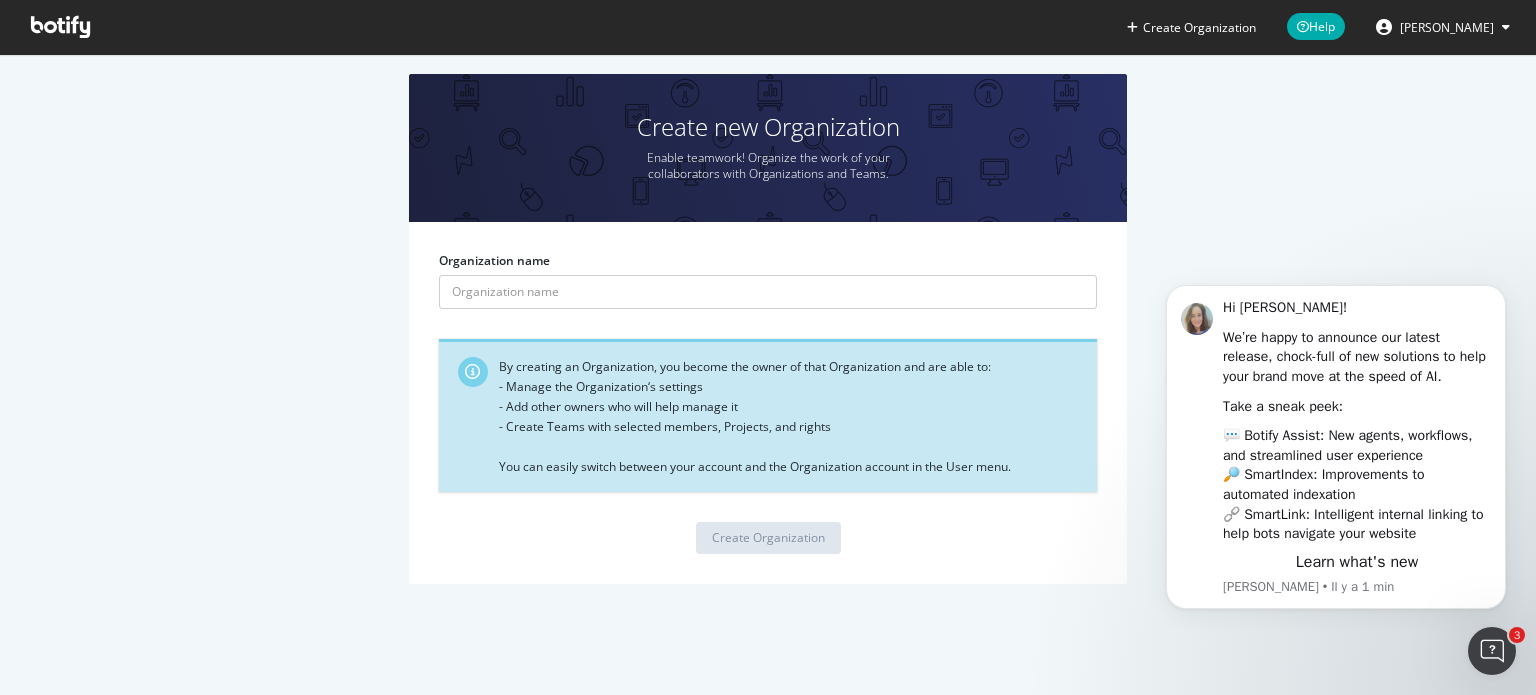 click on "[PERSON_NAME]" at bounding box center (1447, 27) 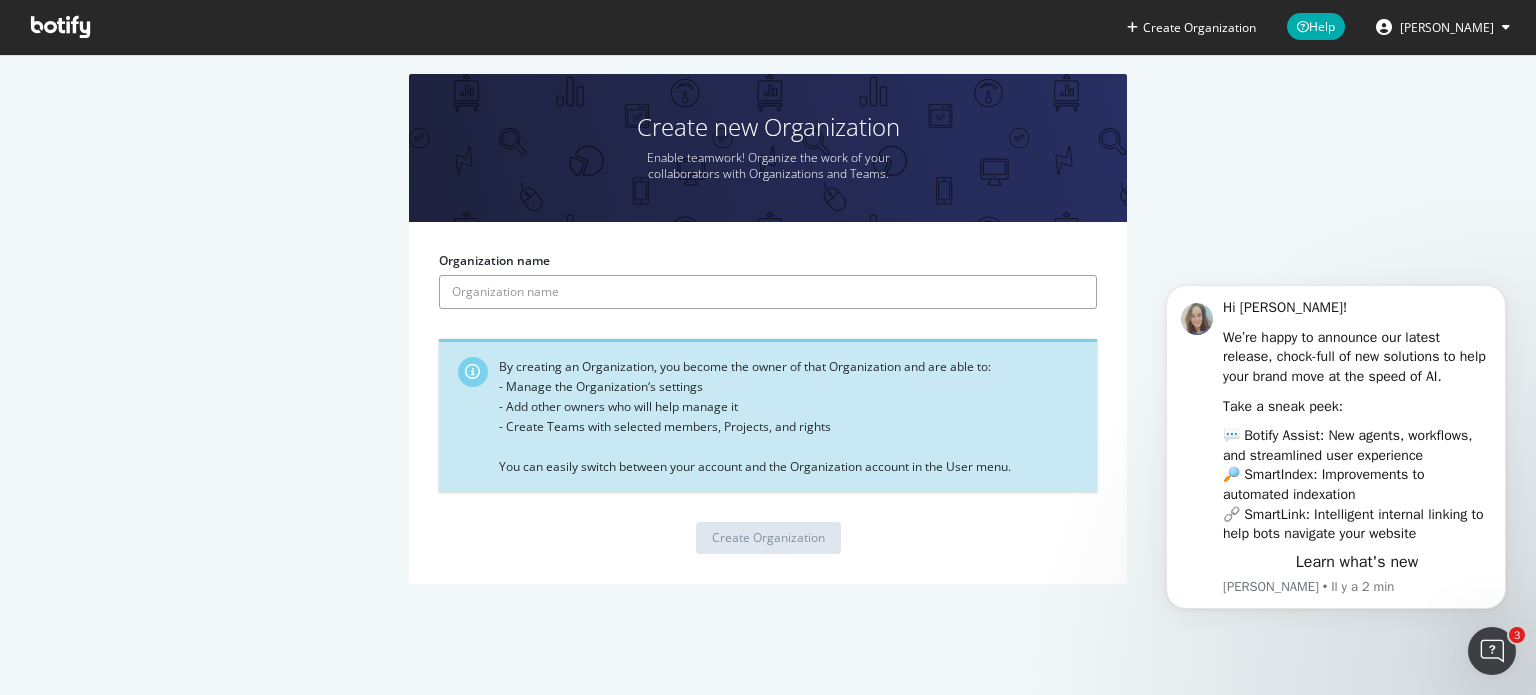 drag, startPoint x: 580, startPoint y: 292, endPoint x: 502, endPoint y: 295, distance: 78.05767 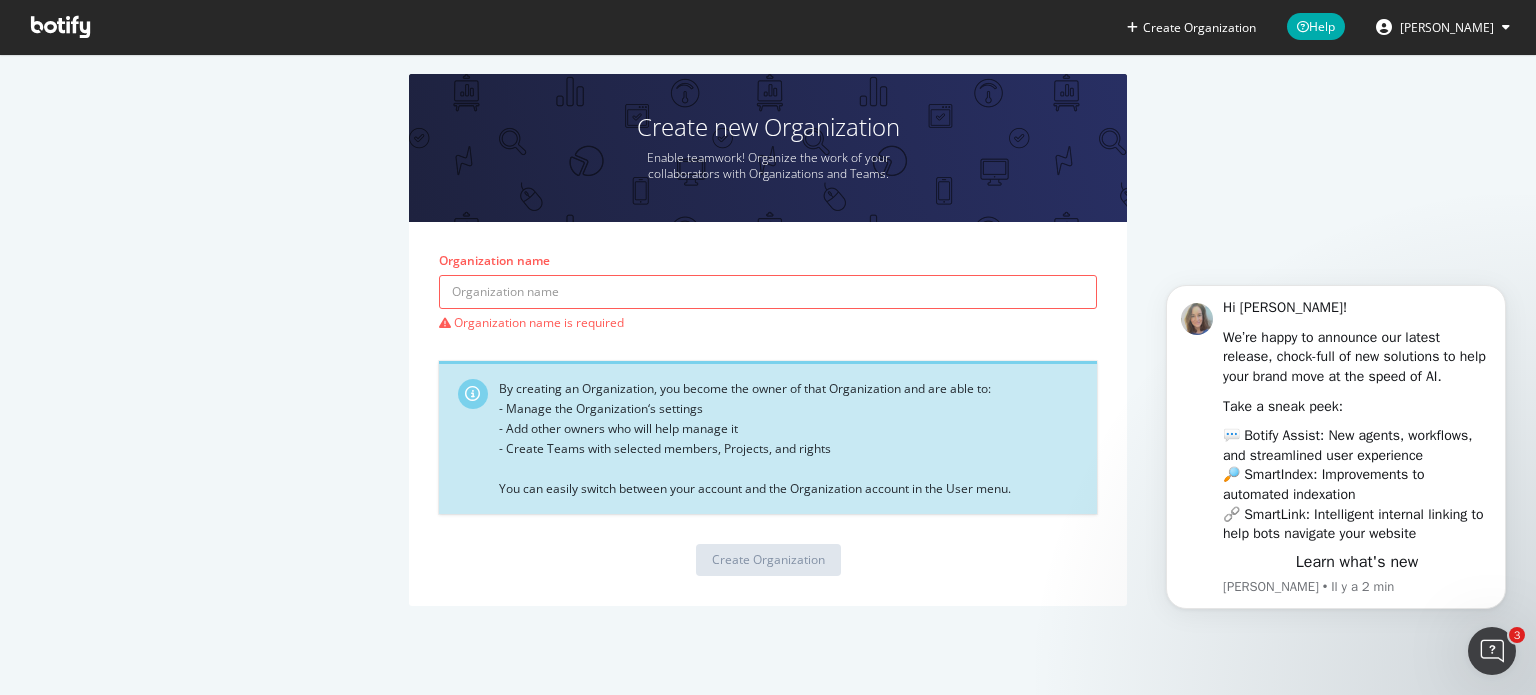 drag, startPoint x: 504, startPoint y: 301, endPoint x: 424, endPoint y: 297, distance: 80.09994 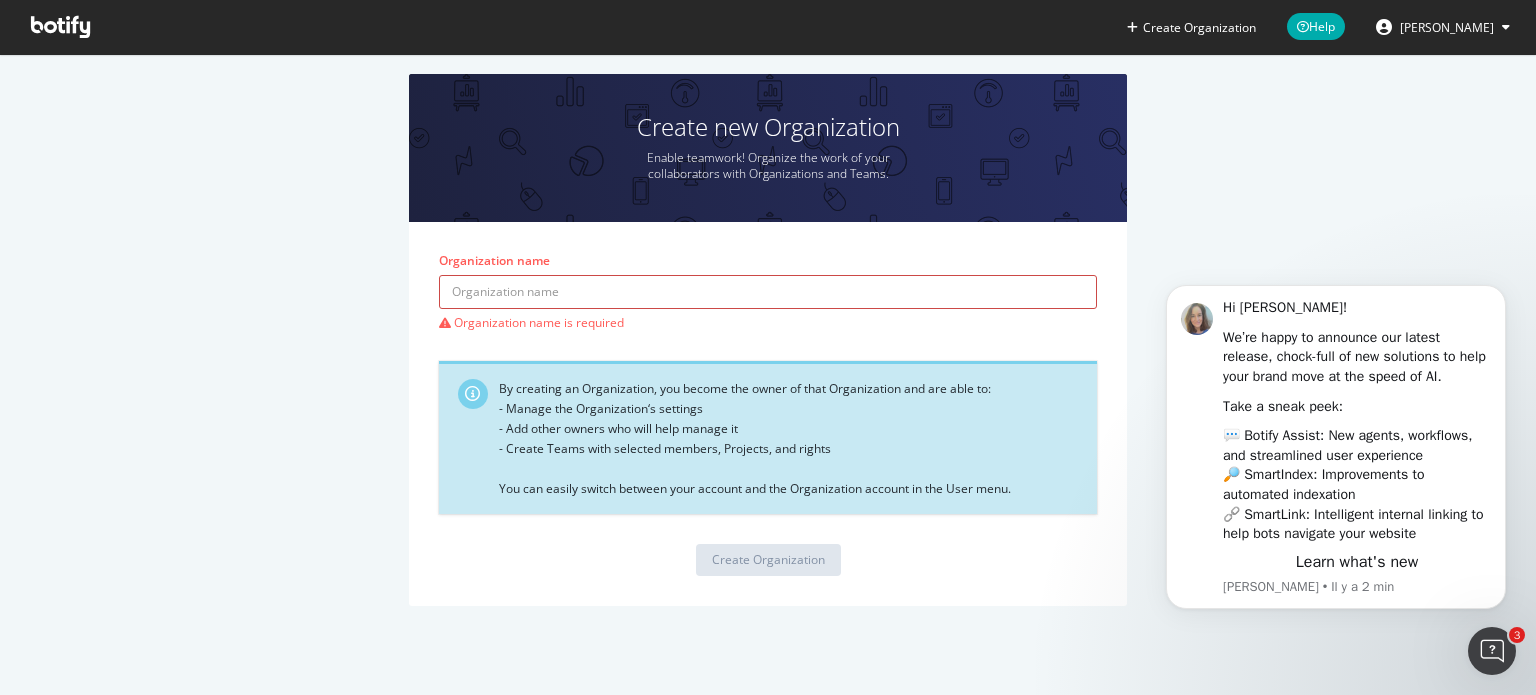 click on "Organization name" at bounding box center (768, 292) 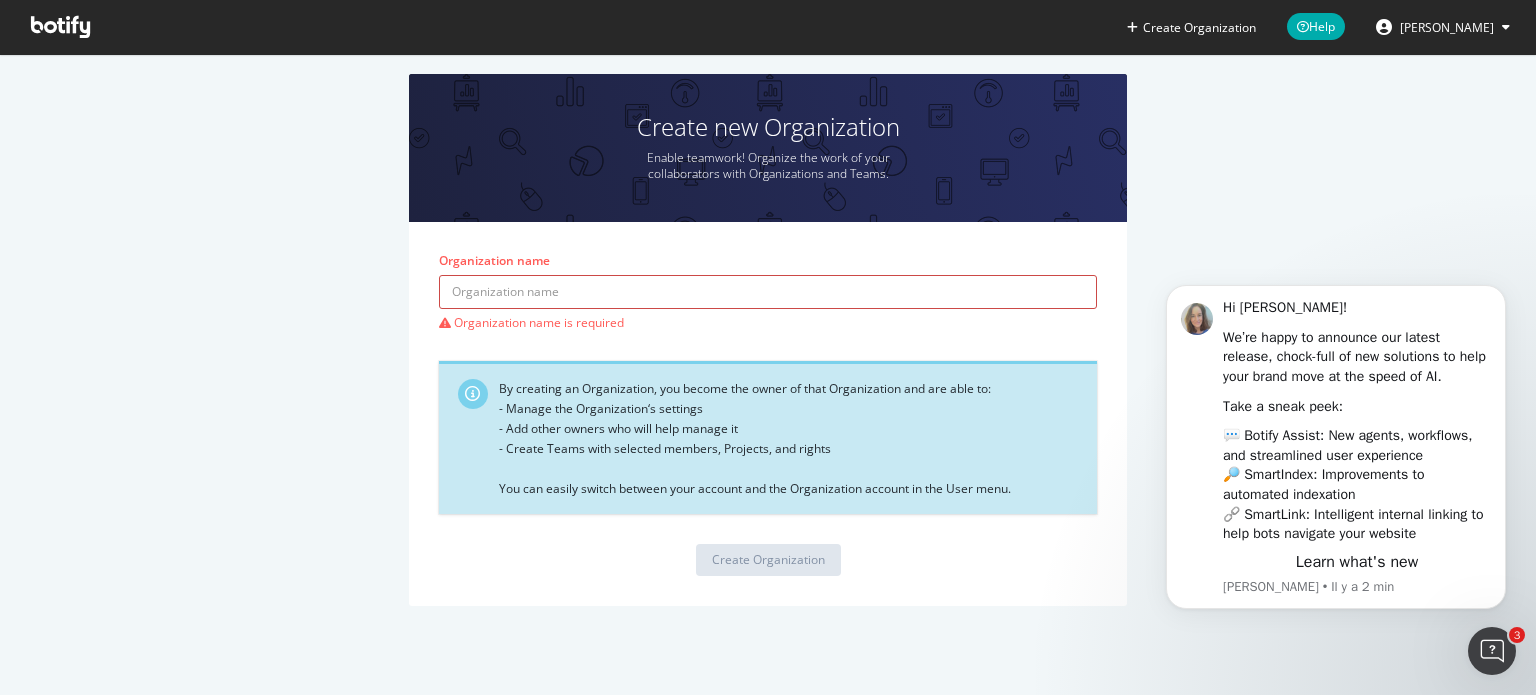 paste on "REC-CAC" 